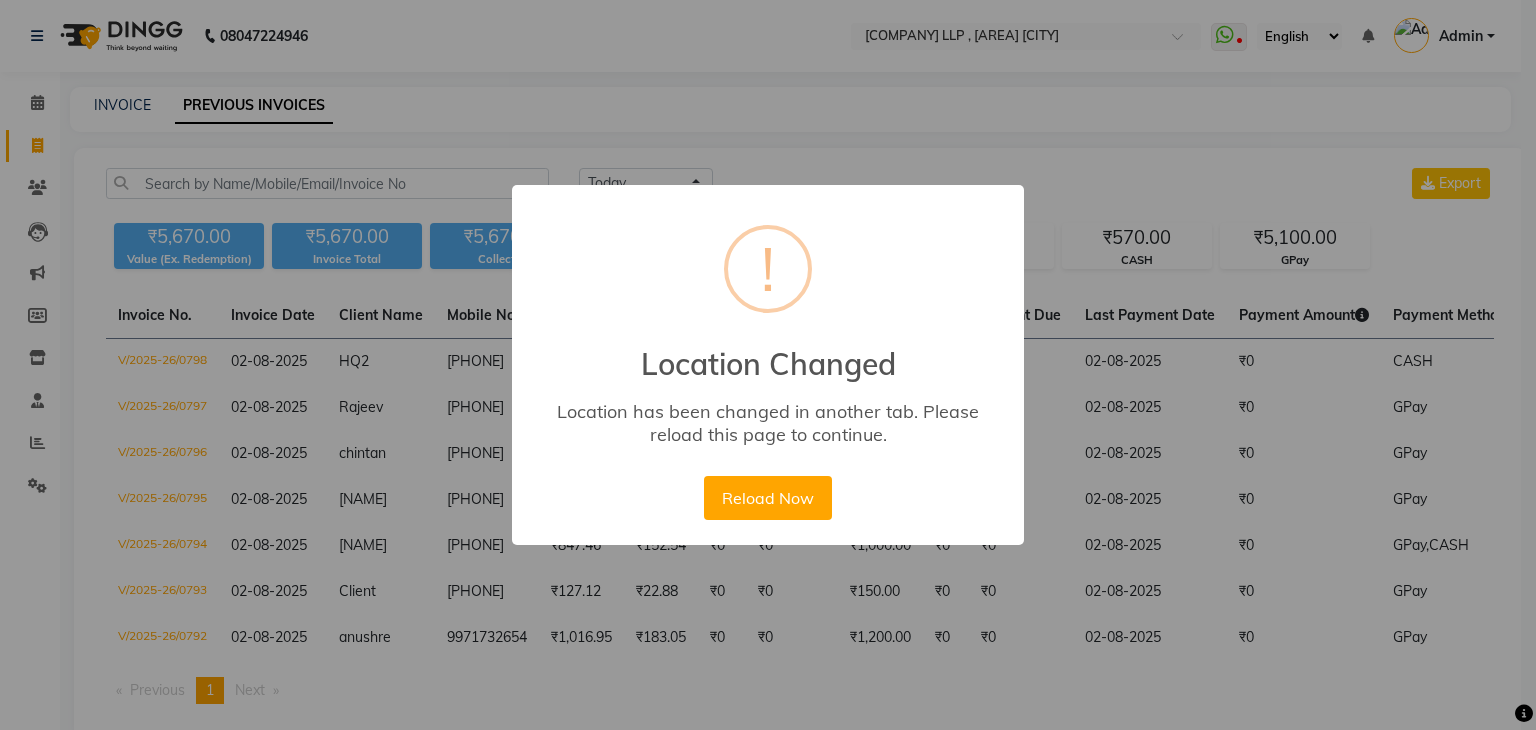 scroll, scrollTop: 0, scrollLeft: 0, axis: both 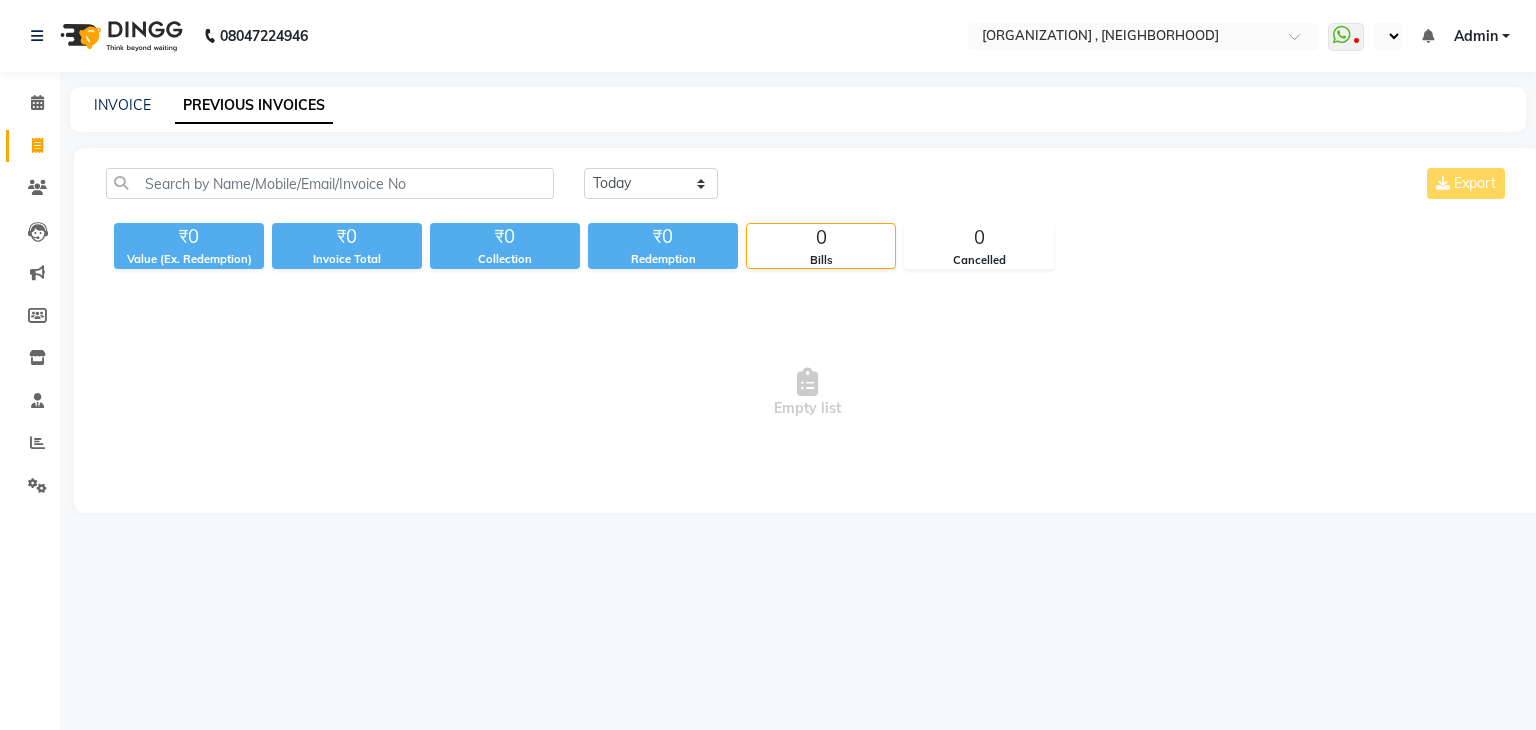 select on "en" 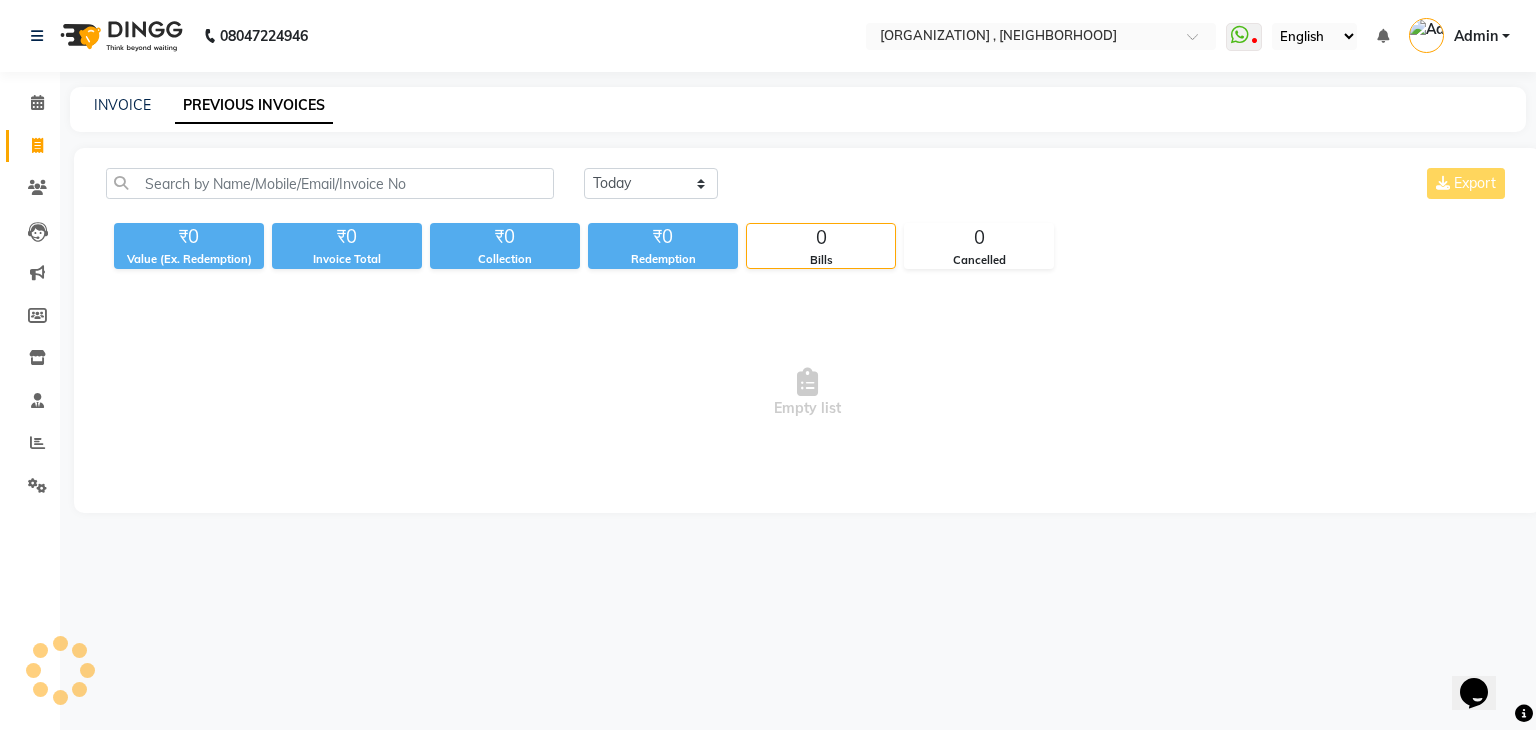 scroll, scrollTop: 0, scrollLeft: 0, axis: both 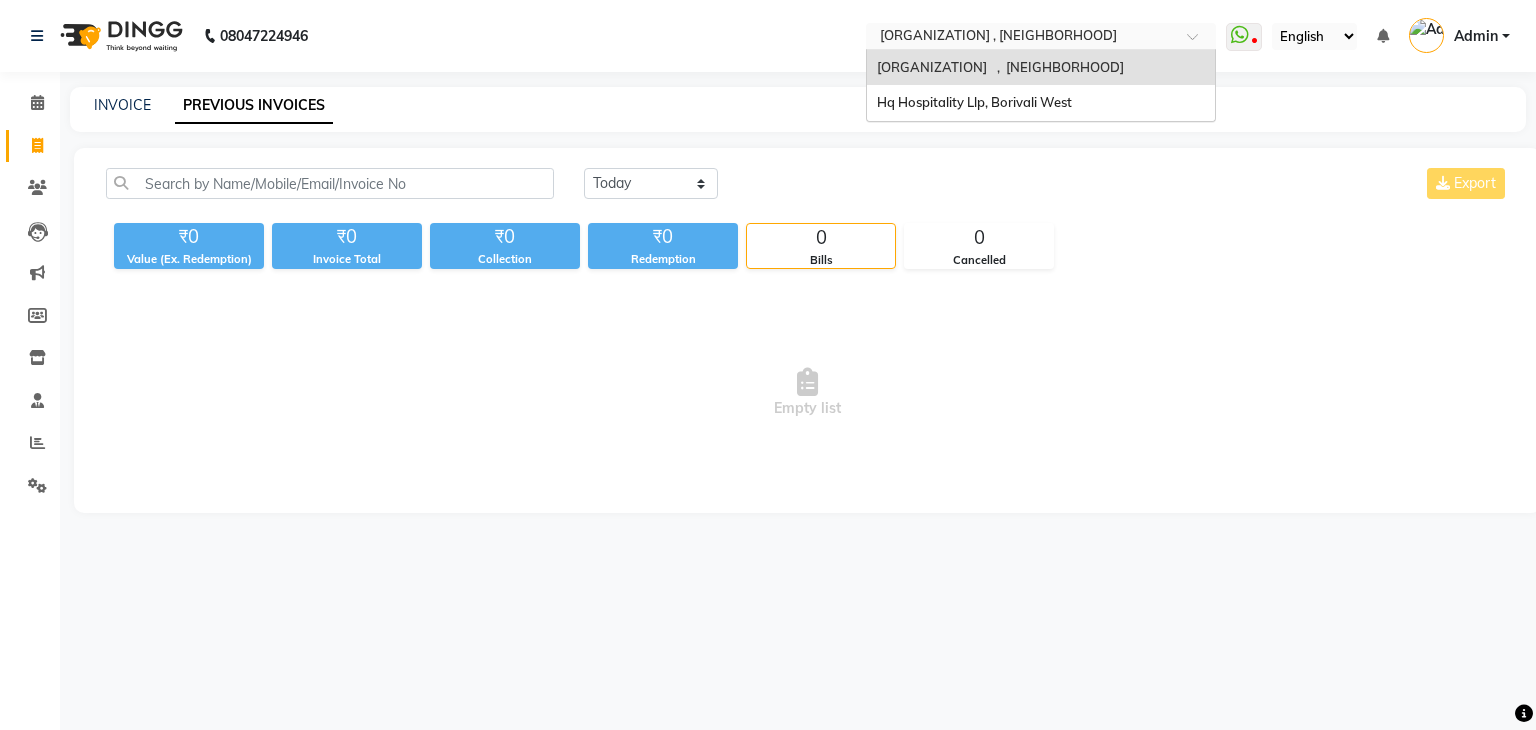 click on "Select Location × Hq Hospitality Llp	,  Kandivali E" at bounding box center [1041, 36] 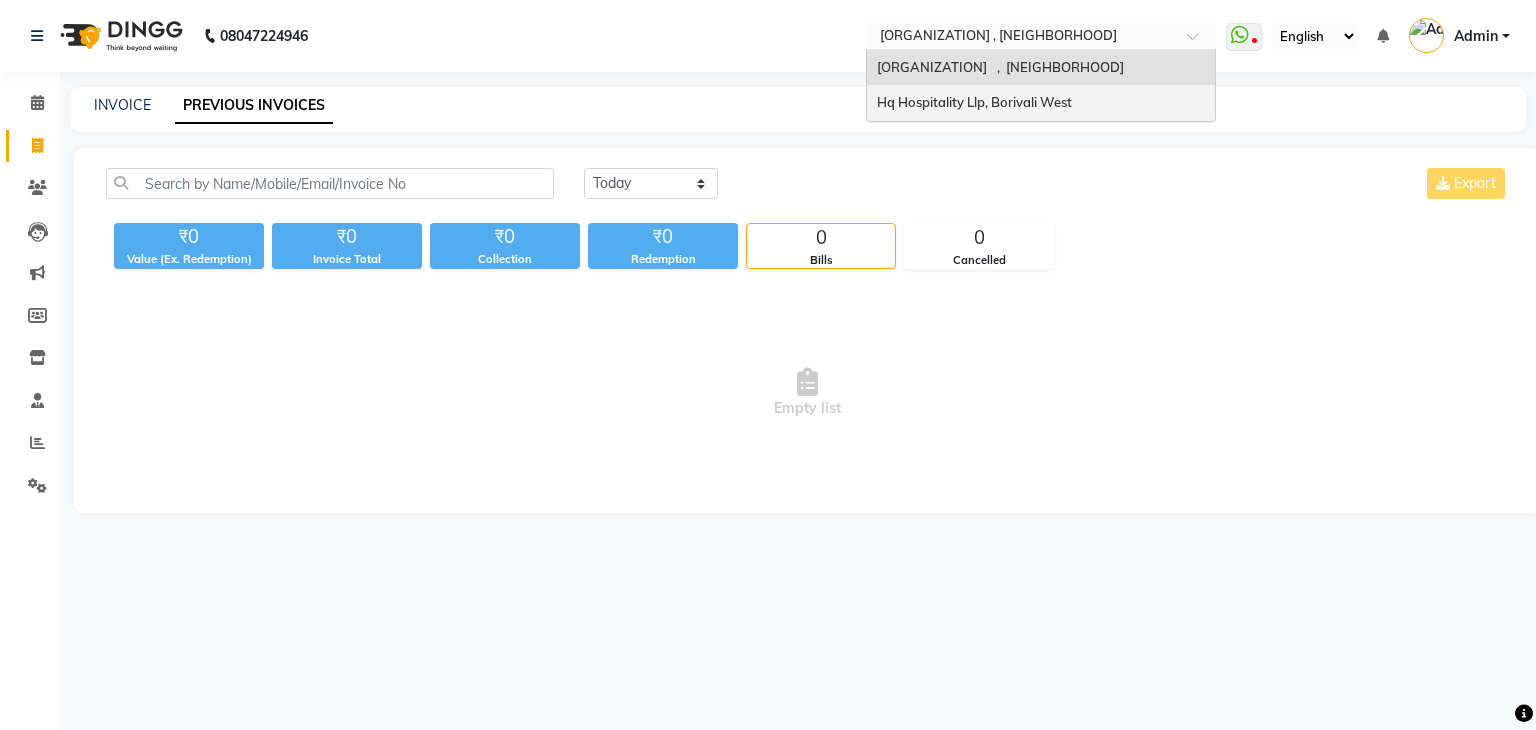 click on "Hq Hospitality Llp, Borivali West" at bounding box center [974, 102] 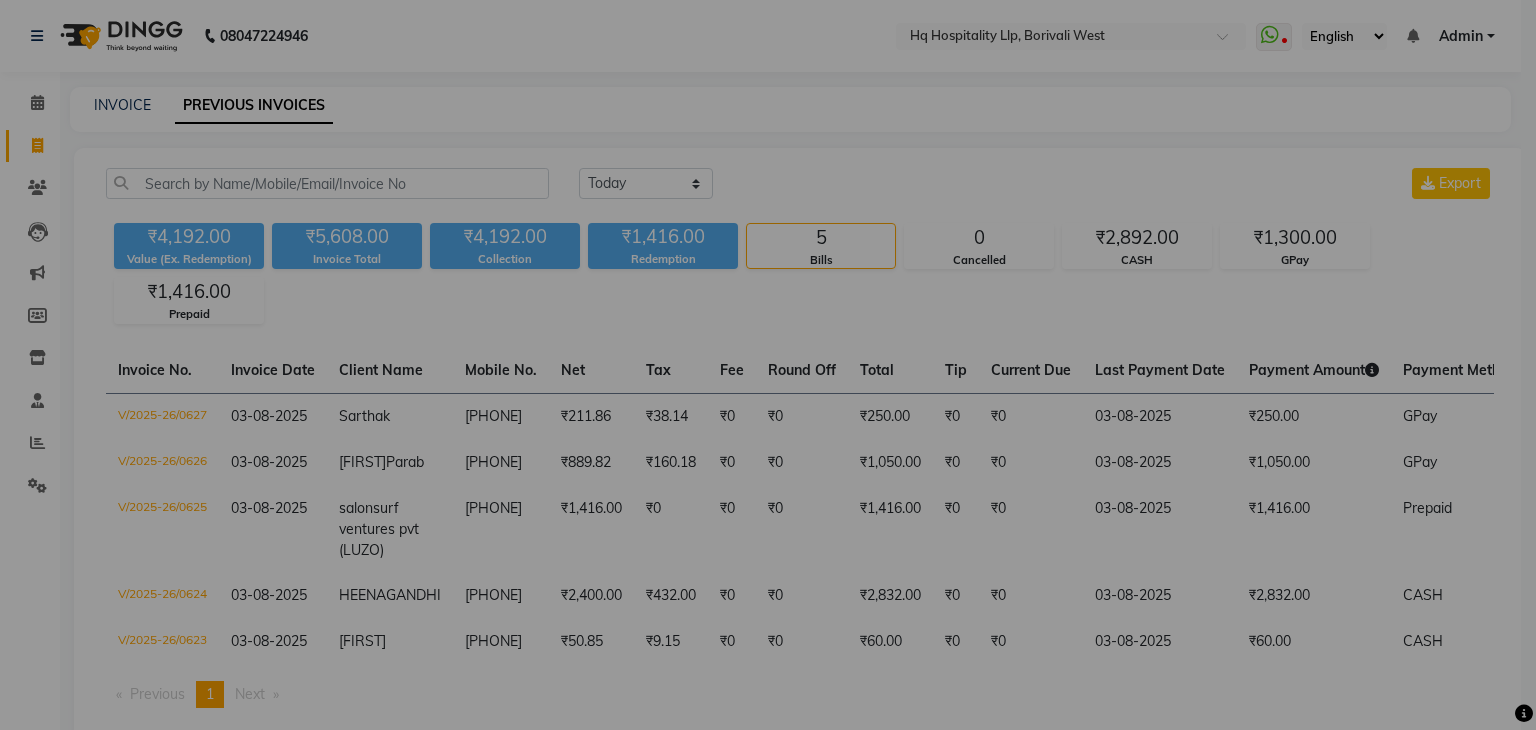 scroll, scrollTop: 0, scrollLeft: 0, axis: both 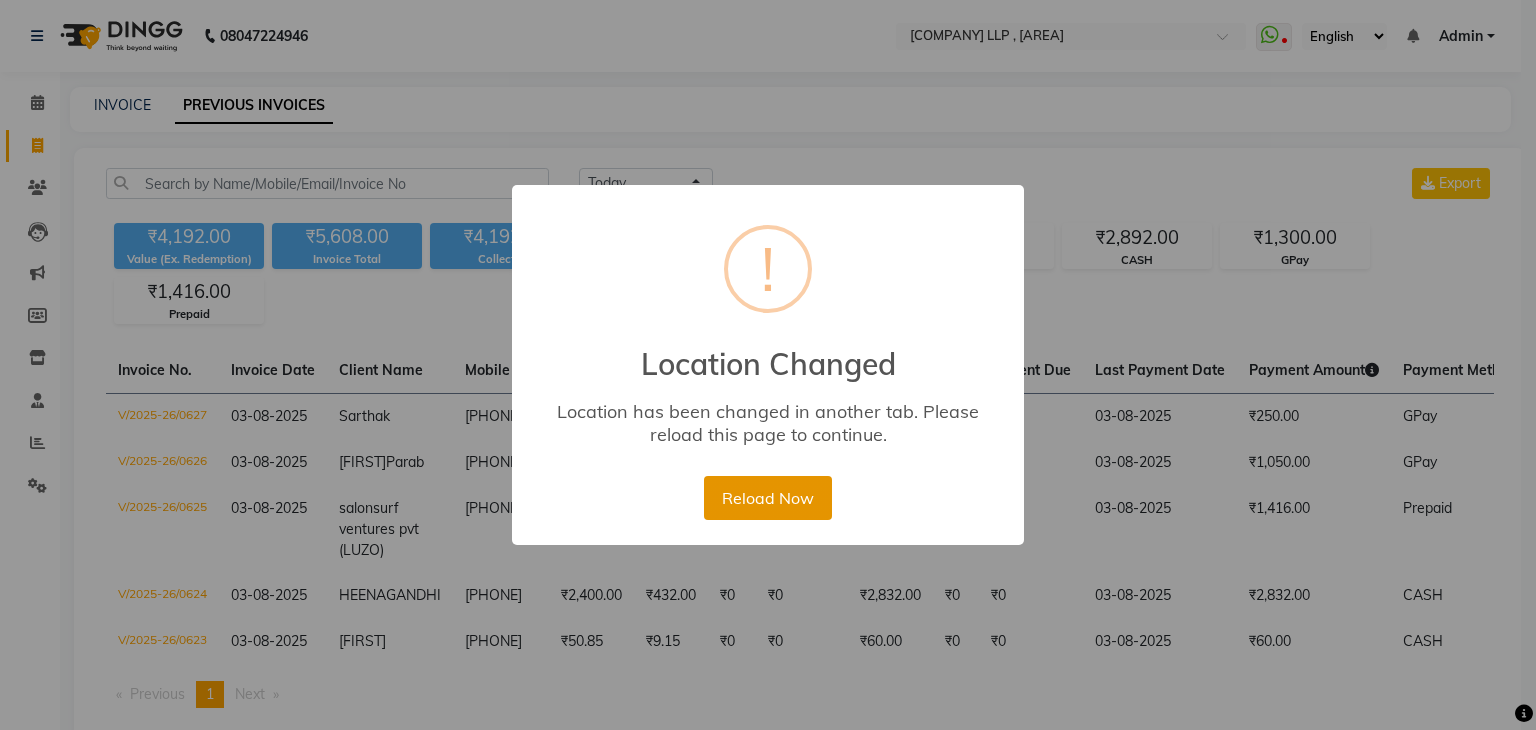 click on "Reload Now" at bounding box center (767, 498) 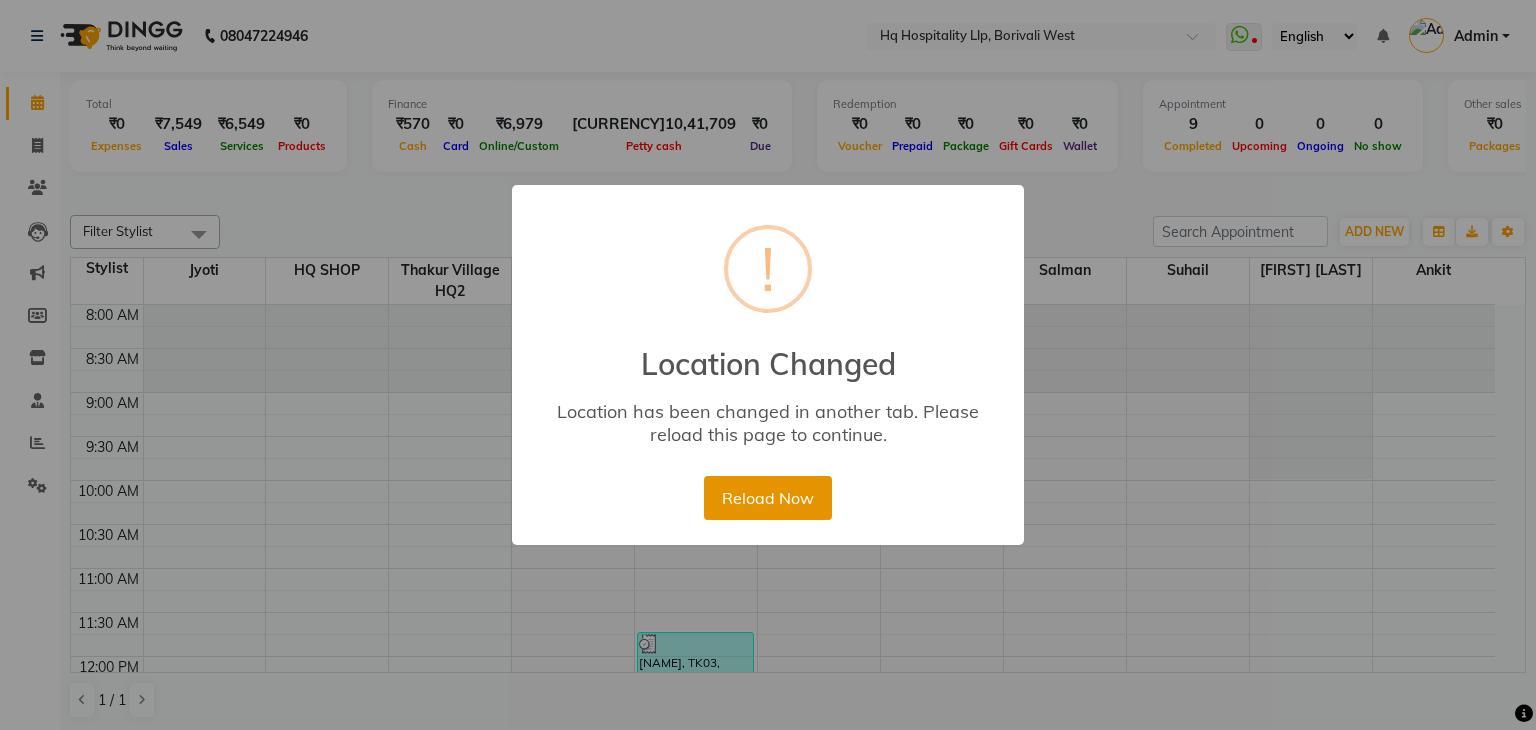 scroll, scrollTop: 0, scrollLeft: 0, axis: both 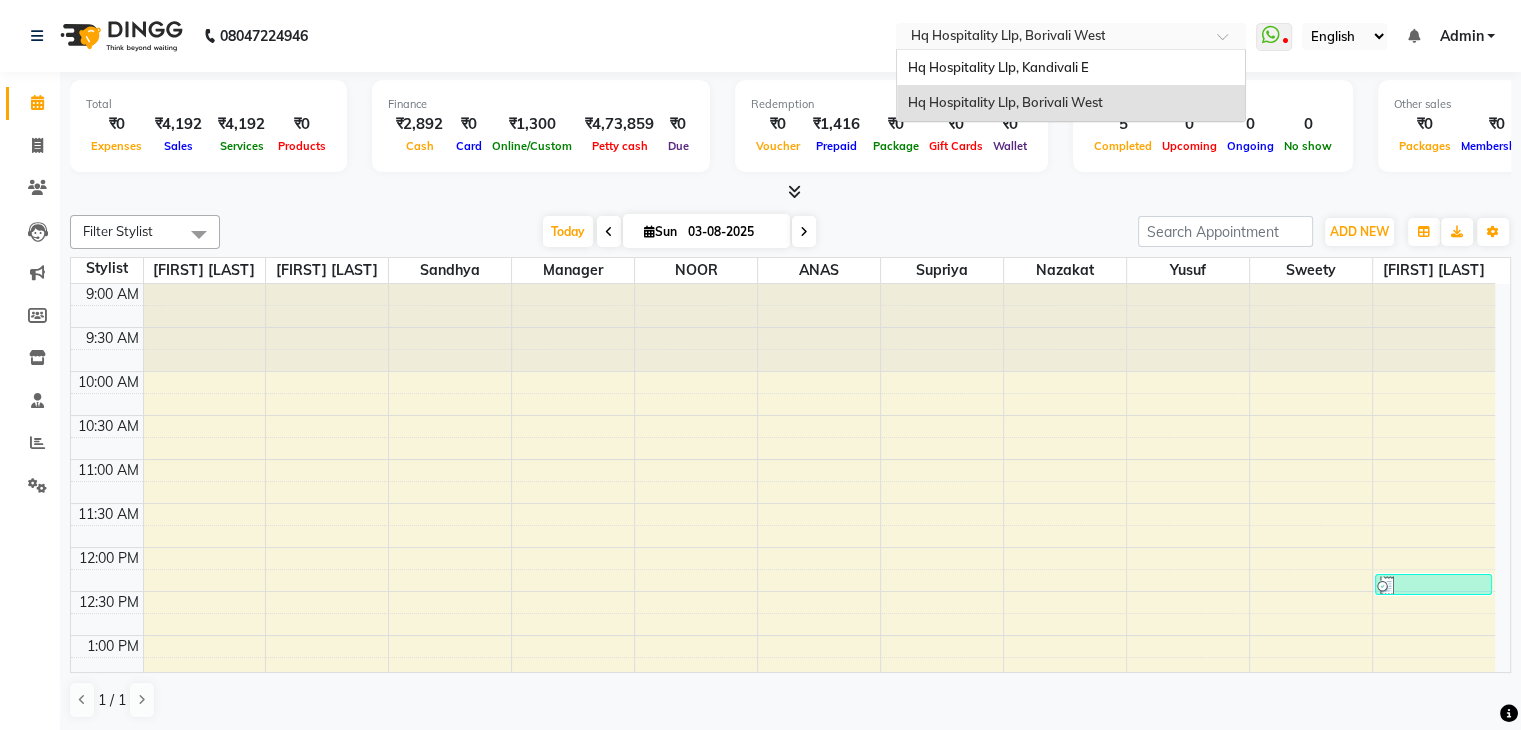 click at bounding box center (1051, 38) 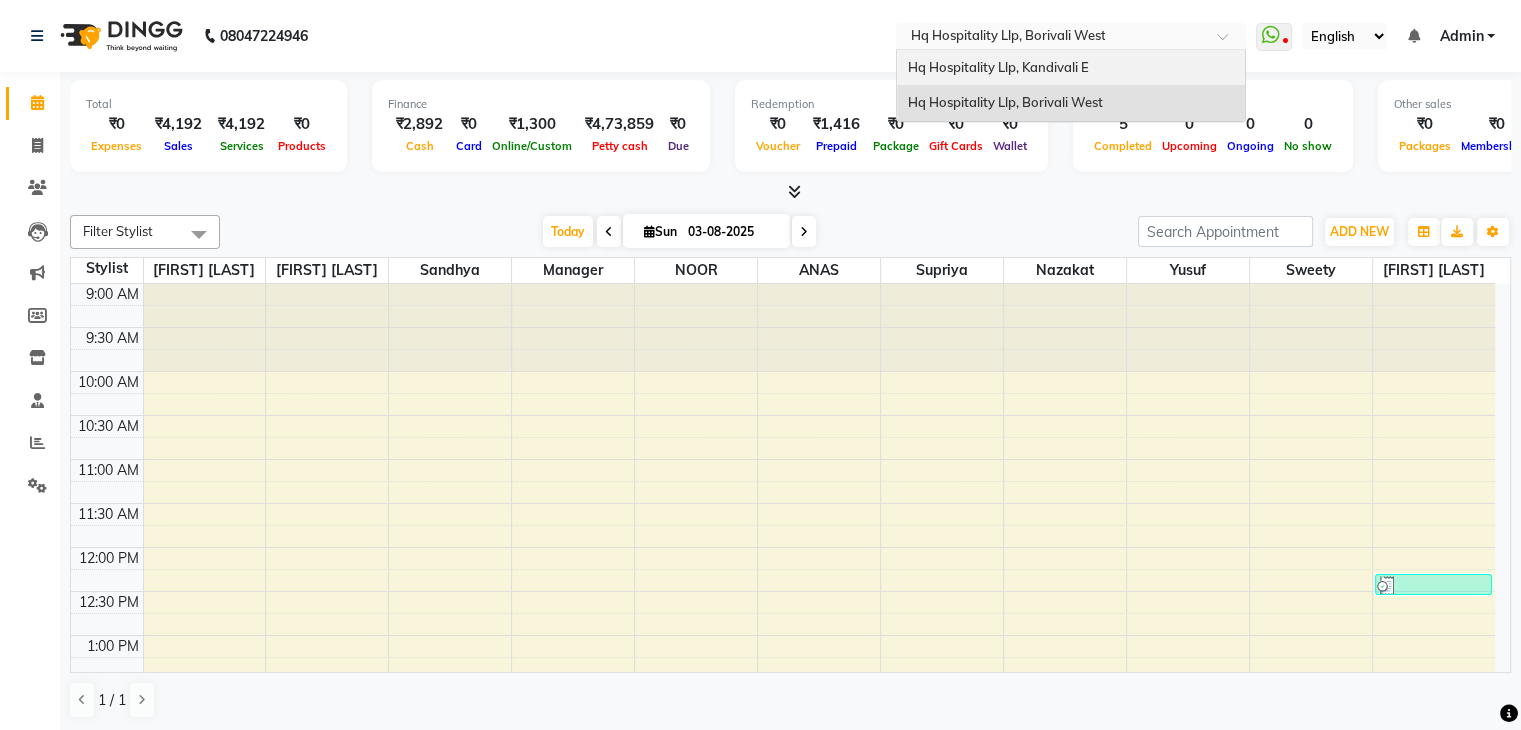 click on "Hq Hospitality Llp, Kandivali E" at bounding box center [997, 67] 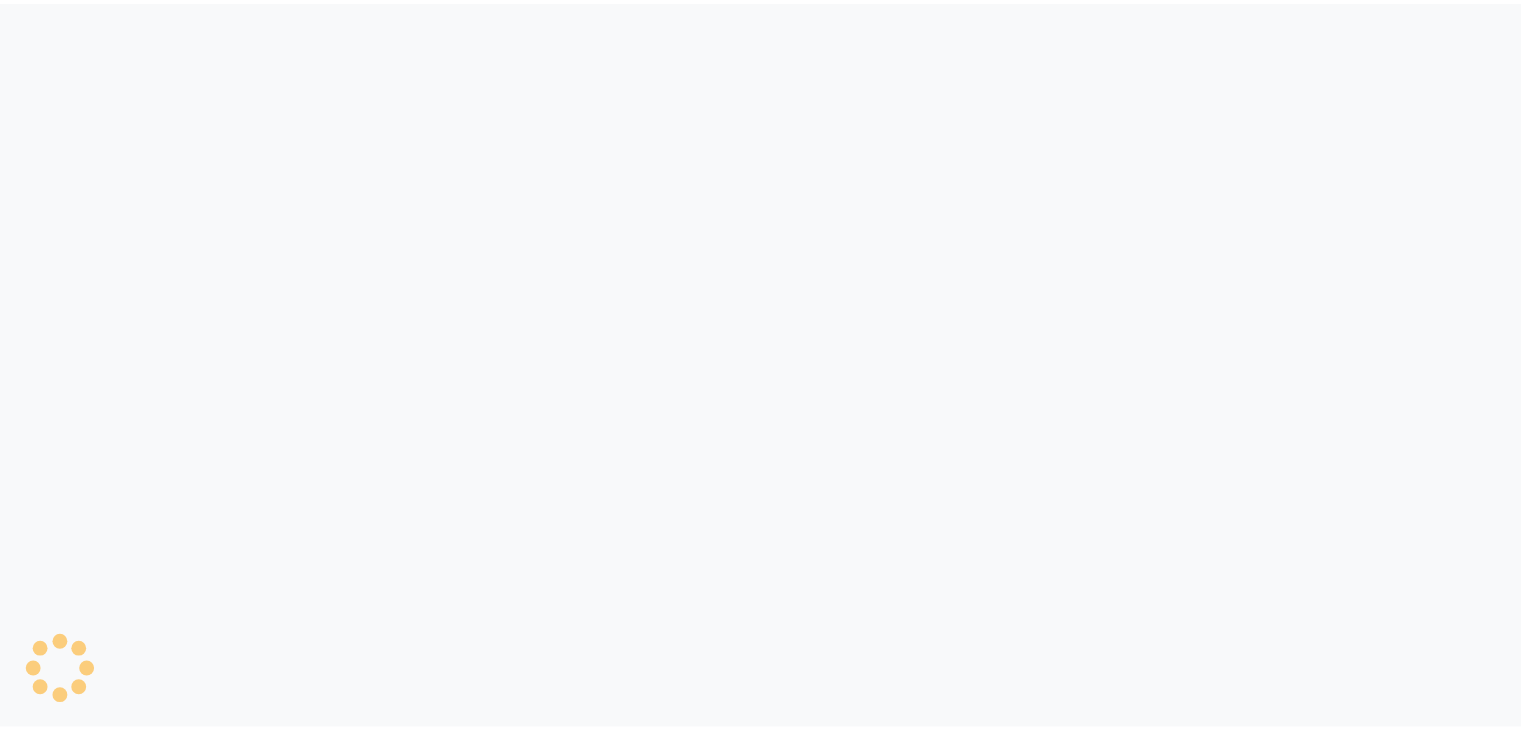 scroll, scrollTop: 0, scrollLeft: 0, axis: both 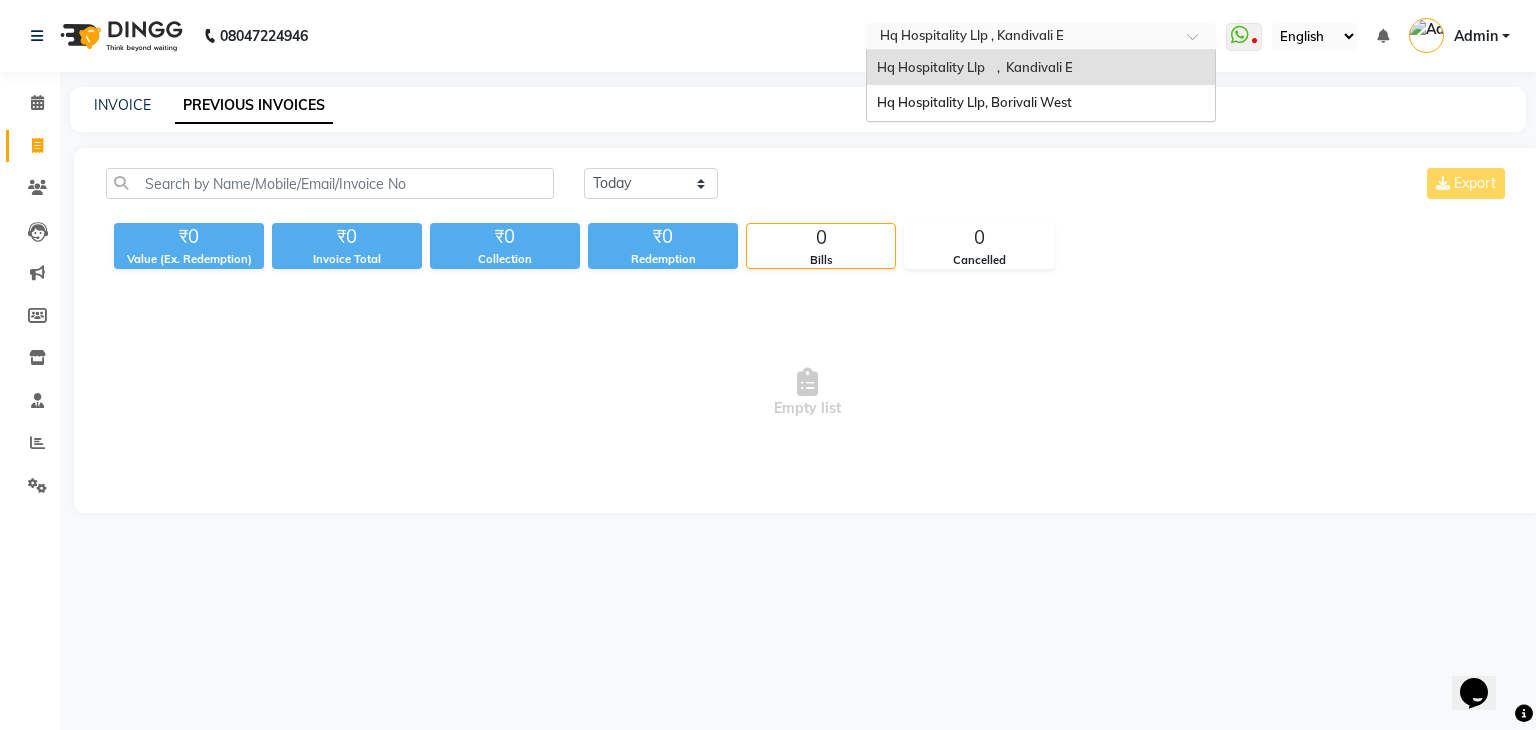 click at bounding box center (1021, 38) 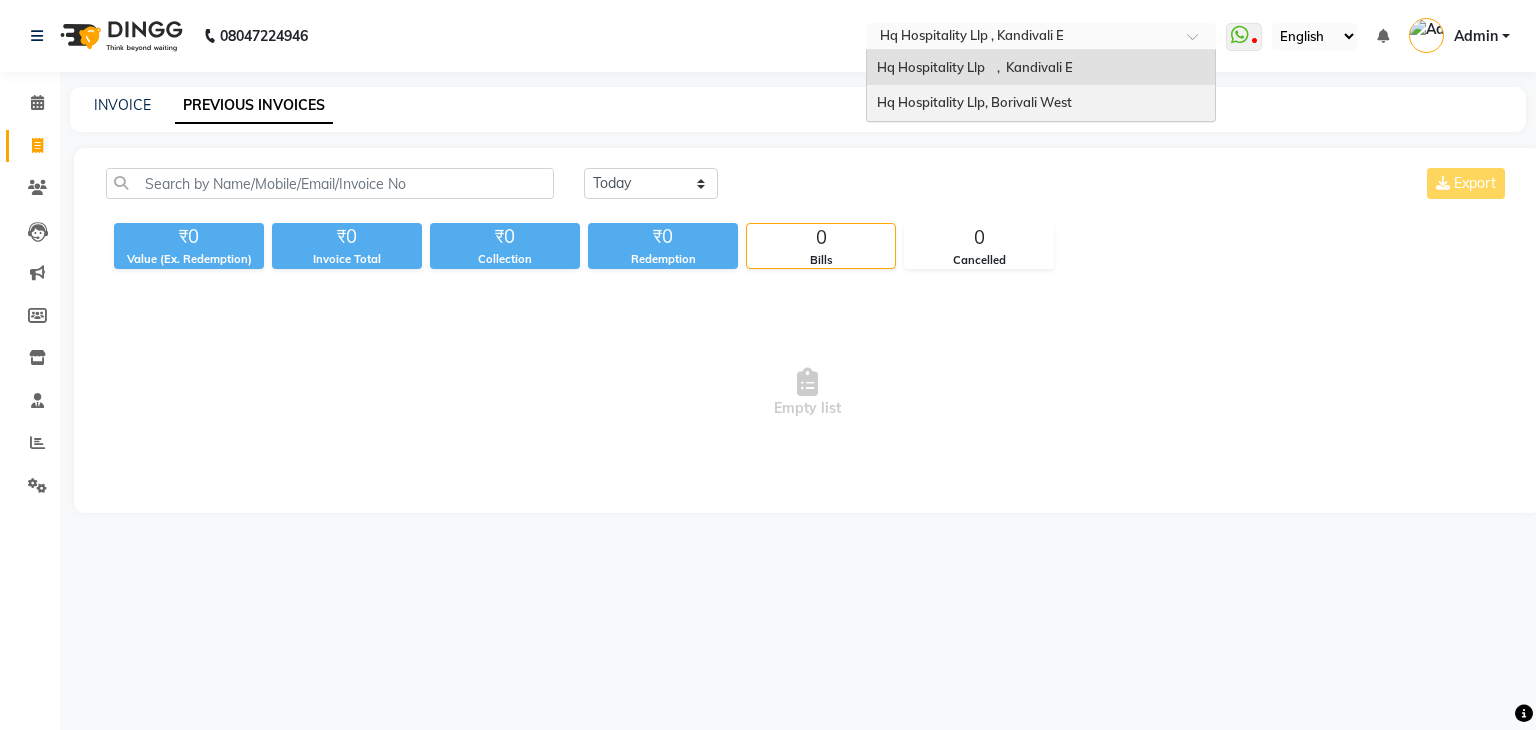 click on "Hq Hospitality Llp, Borivali West" at bounding box center [974, 102] 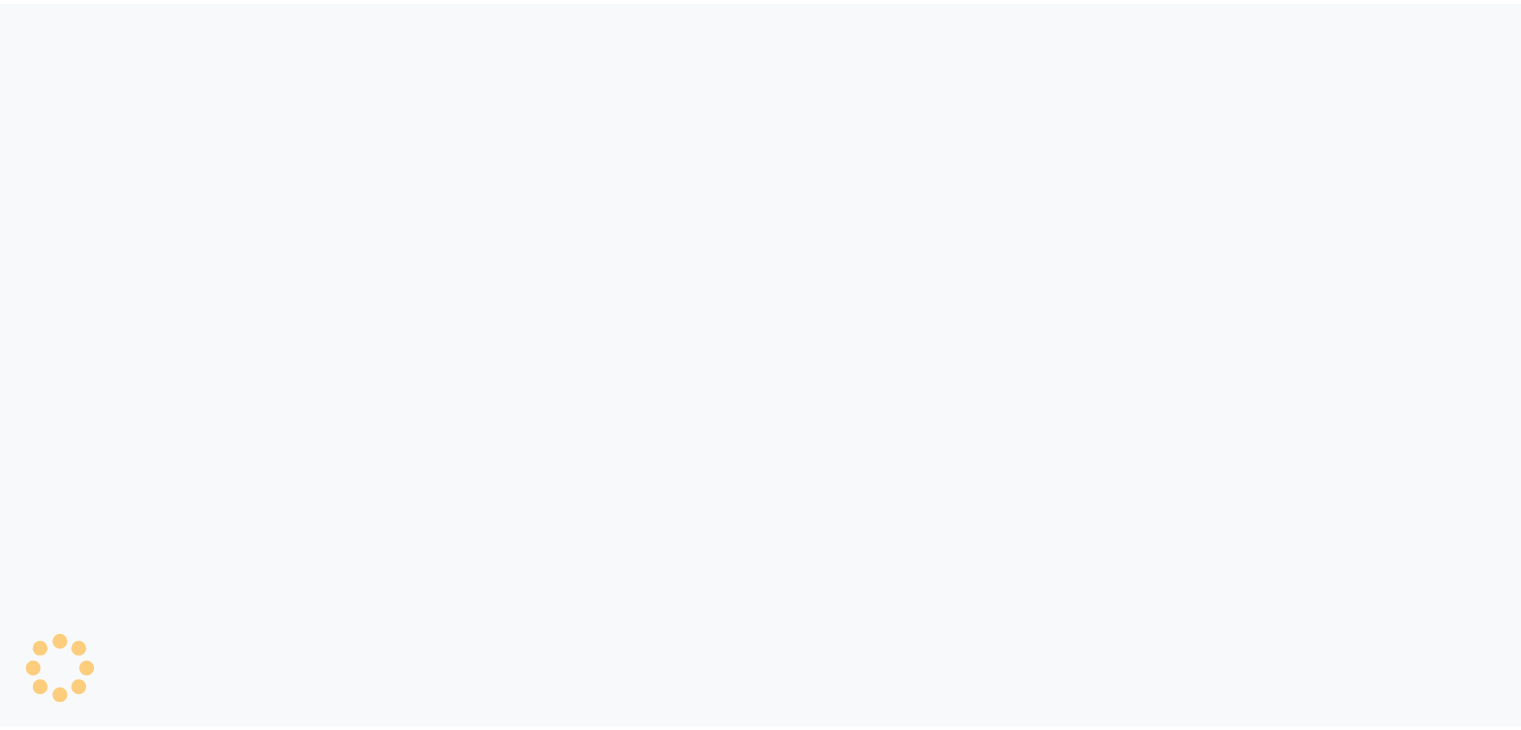 scroll, scrollTop: 0, scrollLeft: 0, axis: both 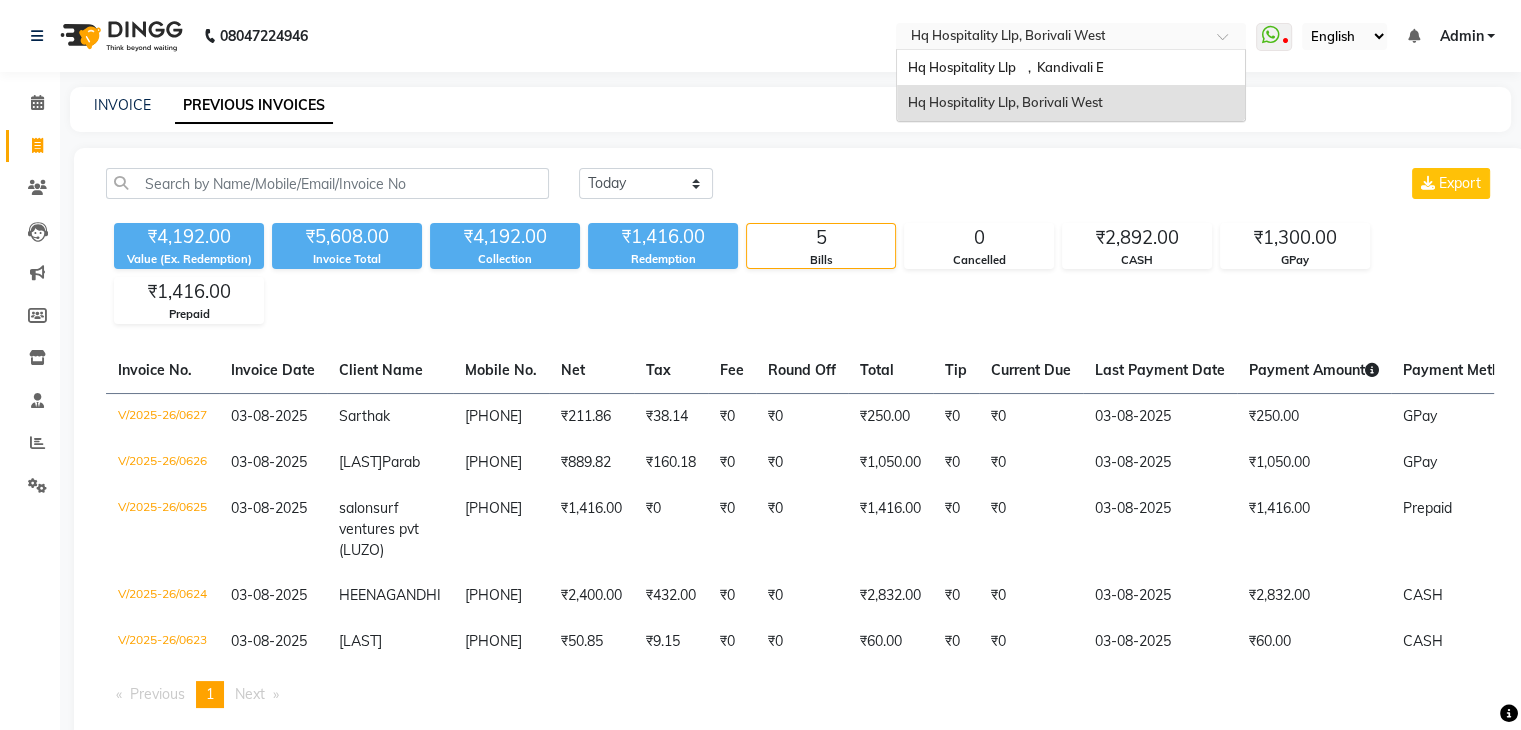 click at bounding box center (1051, 38) 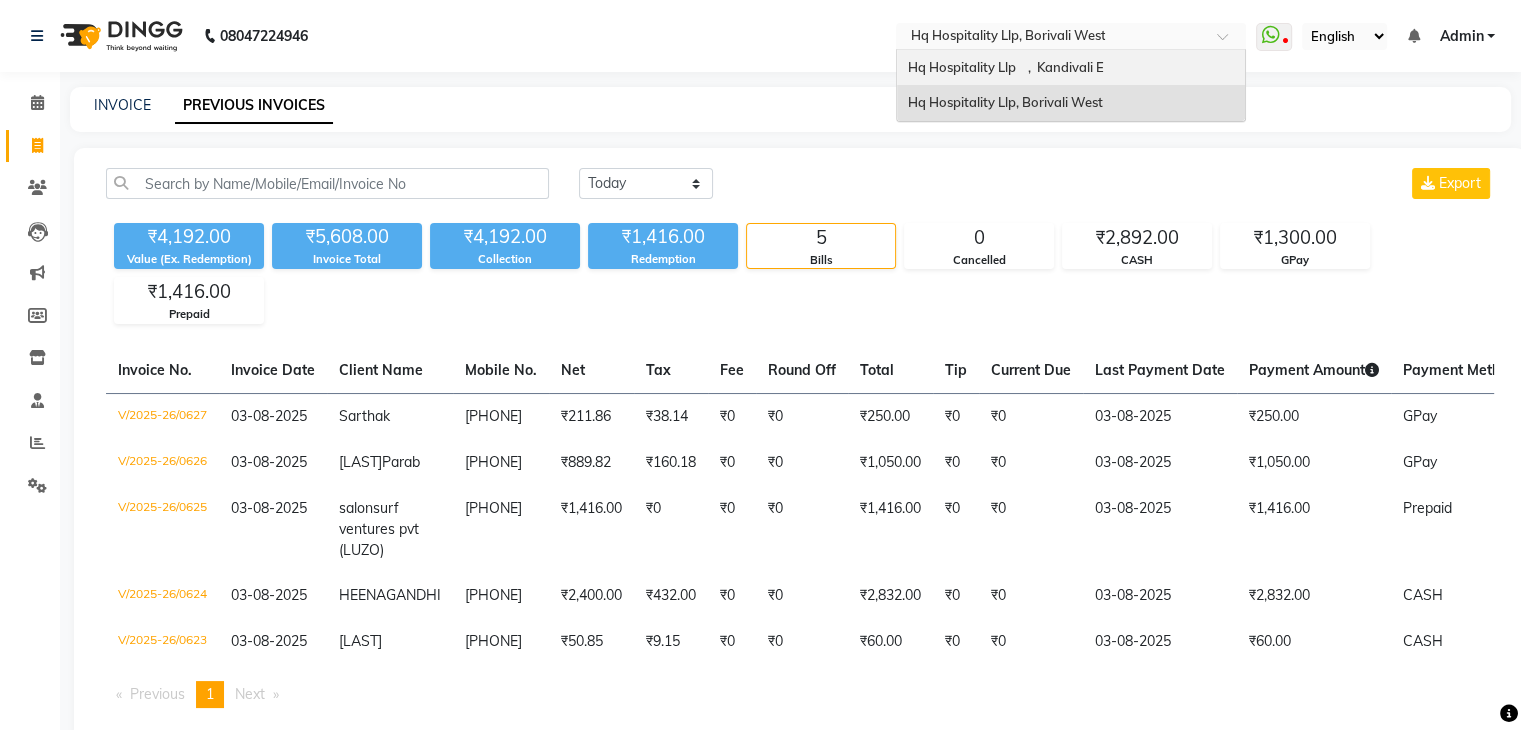 click on "Hq Hospitality Llp	,  Kandivali E" at bounding box center [1071, 68] 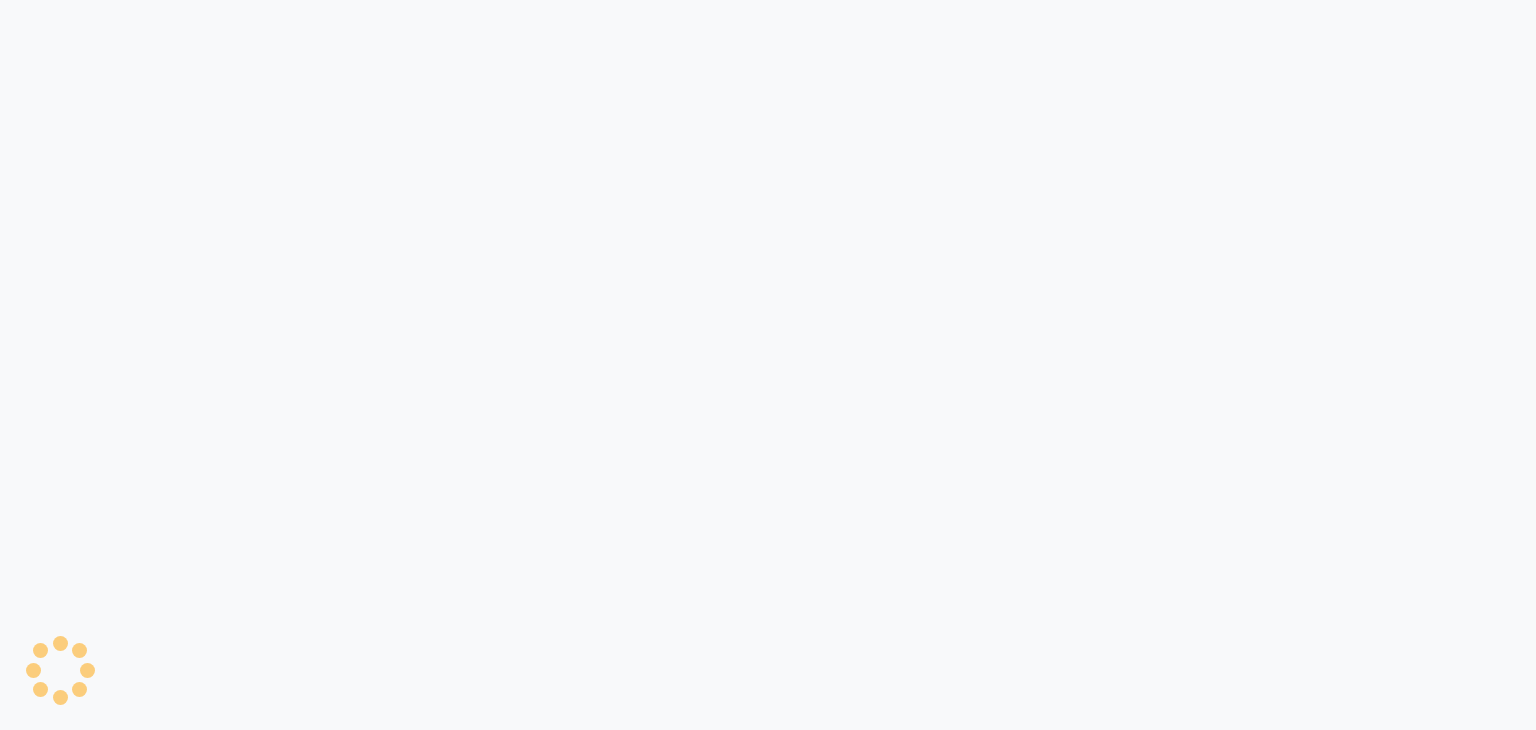 scroll, scrollTop: 0, scrollLeft: 0, axis: both 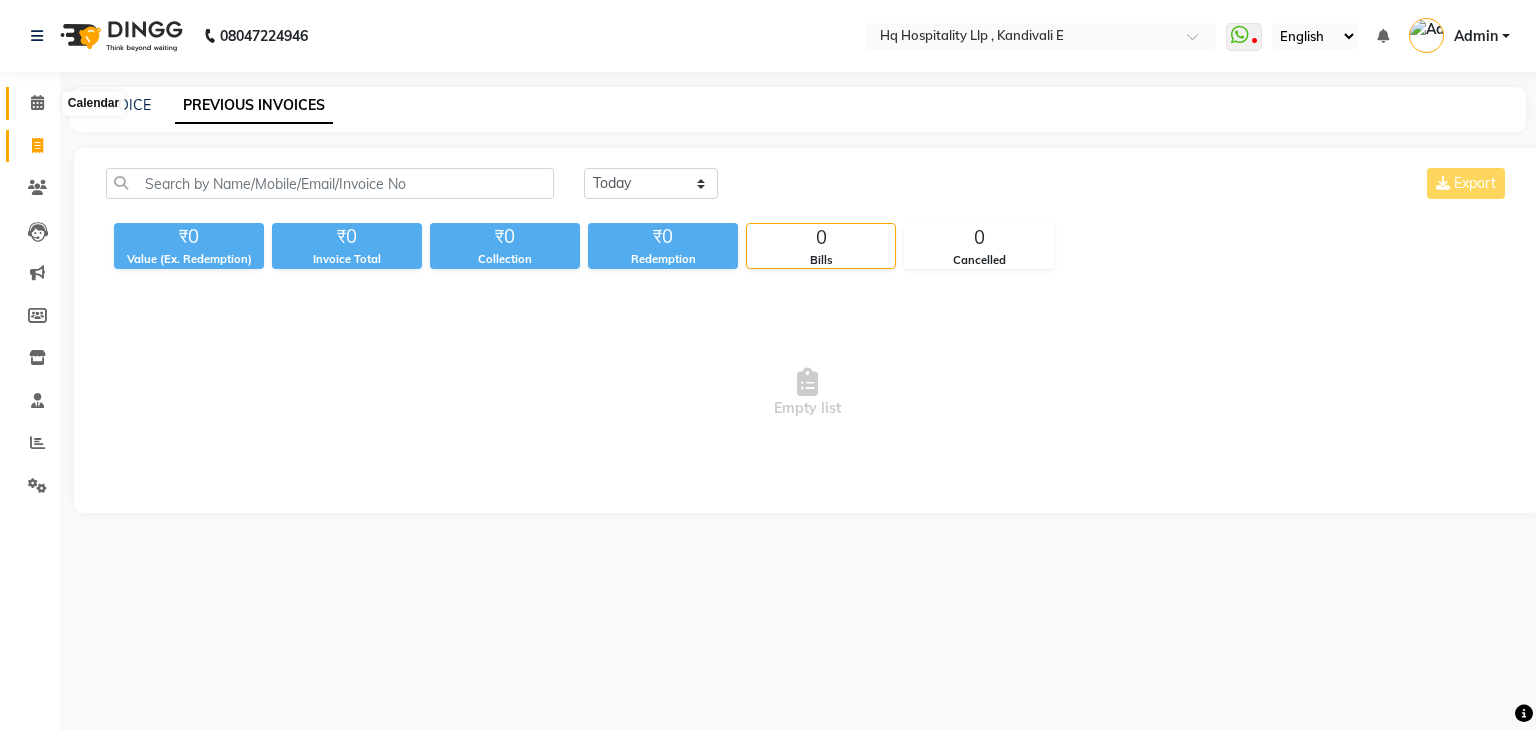 click 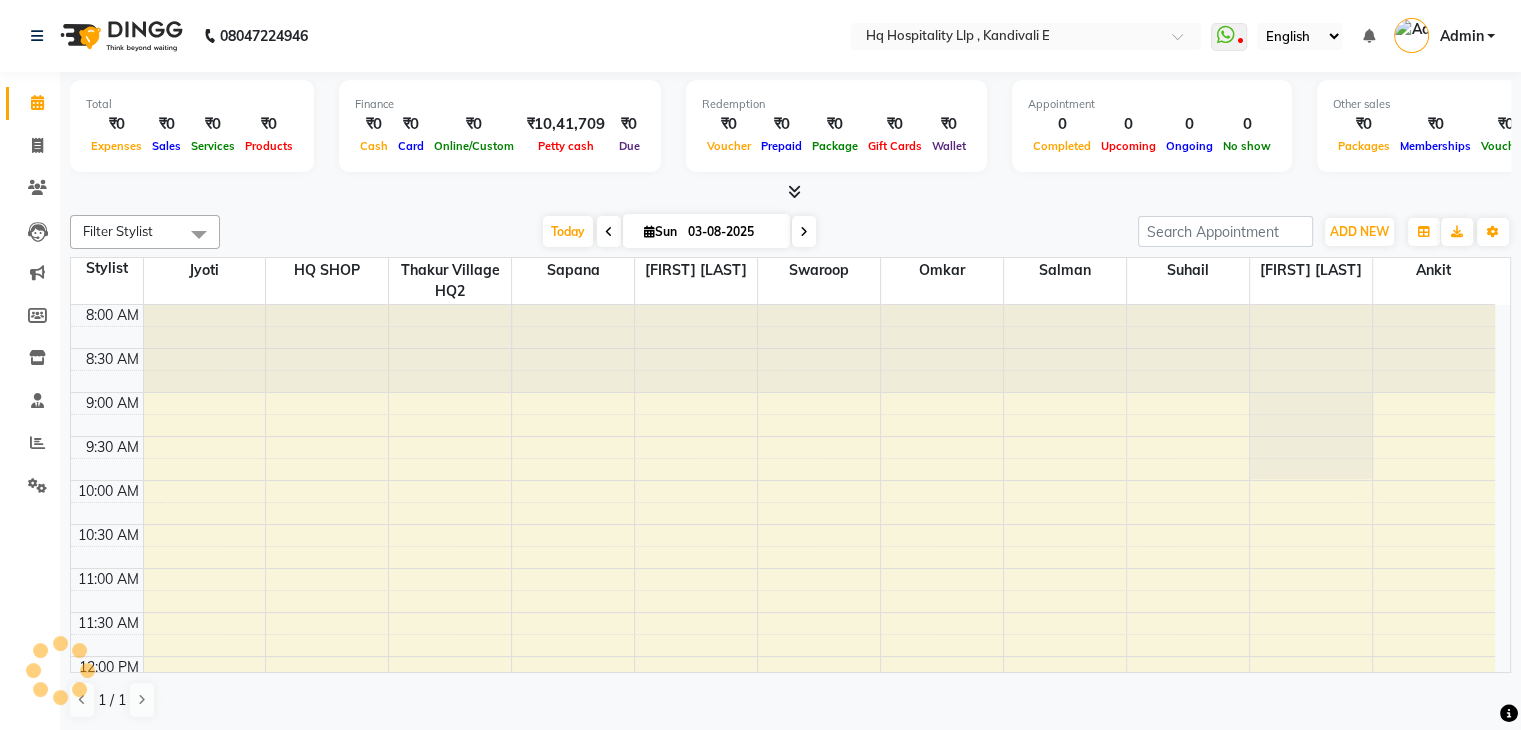 scroll, scrollTop: 0, scrollLeft: 0, axis: both 